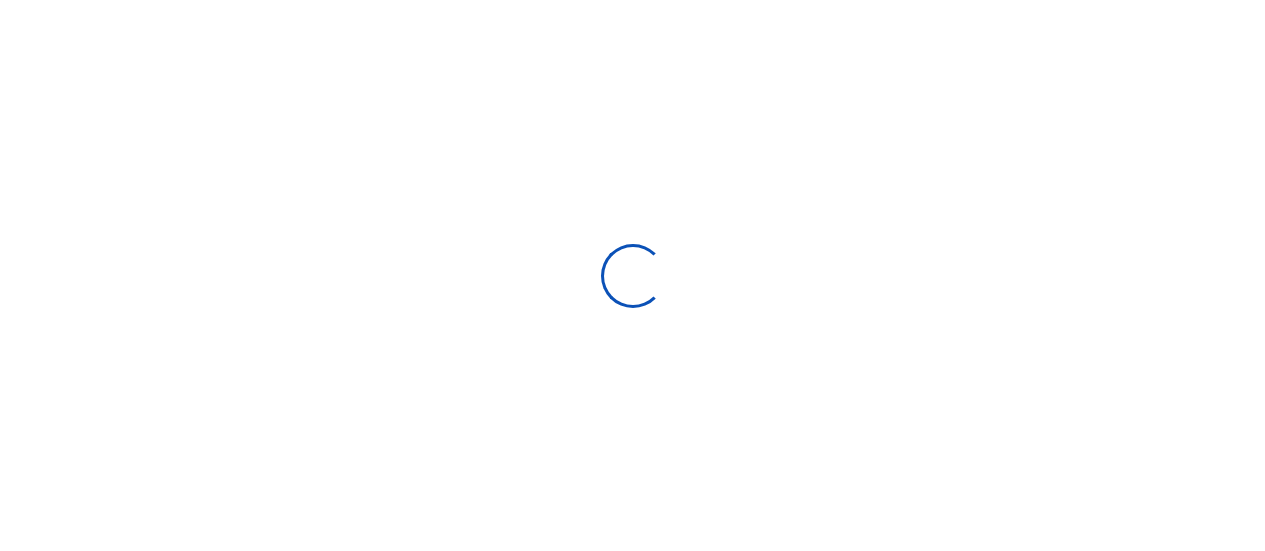 scroll, scrollTop: 0, scrollLeft: 0, axis: both 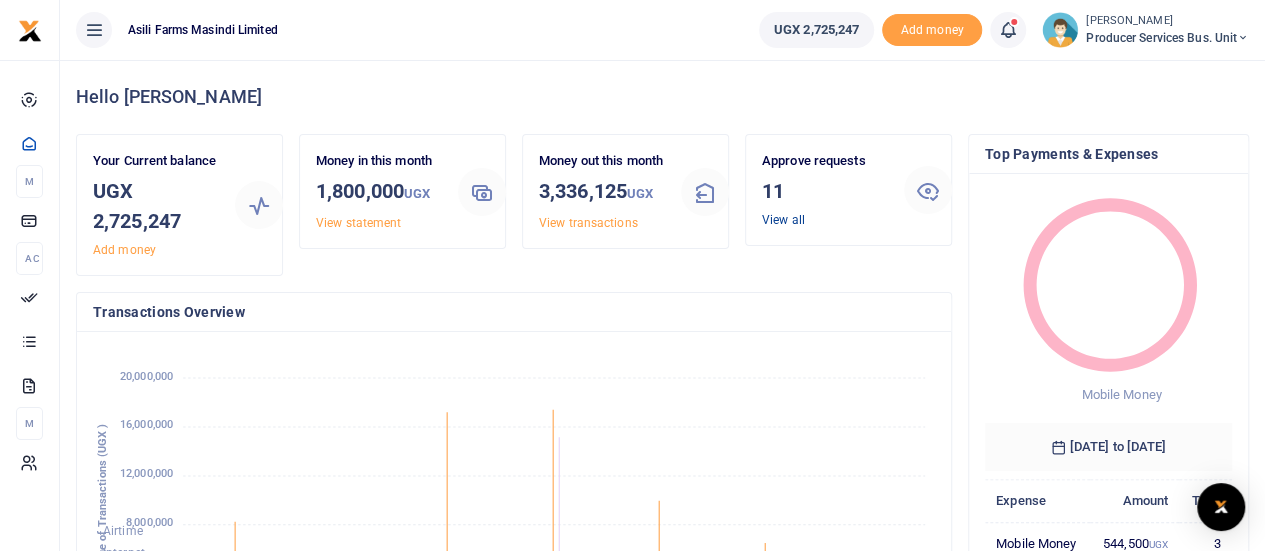 click on "View all" at bounding box center [783, 220] 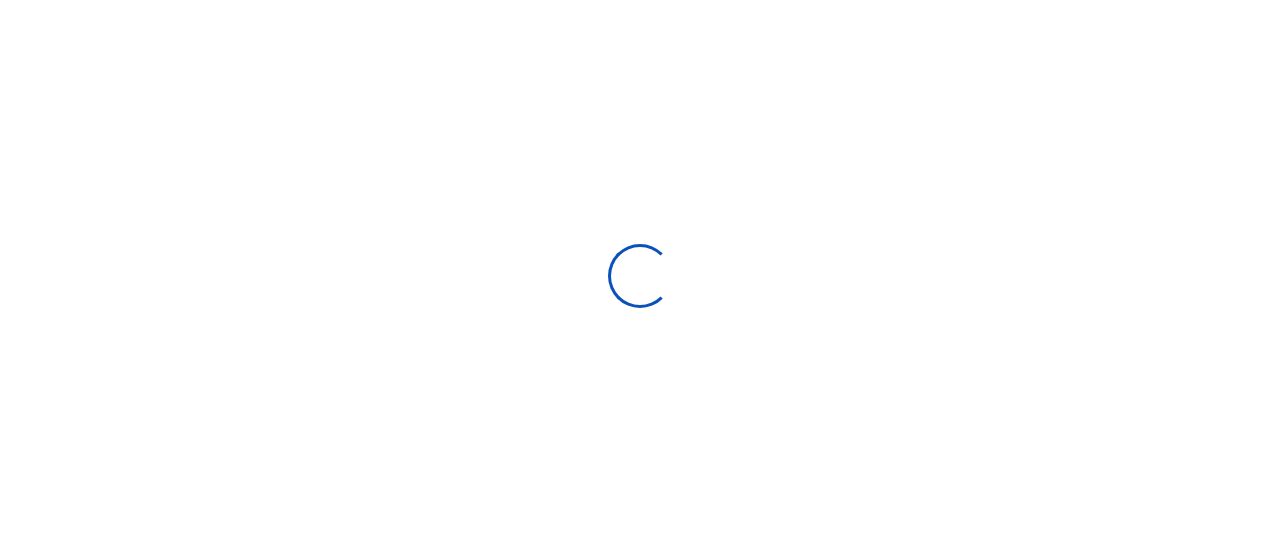 scroll, scrollTop: 0, scrollLeft: 0, axis: both 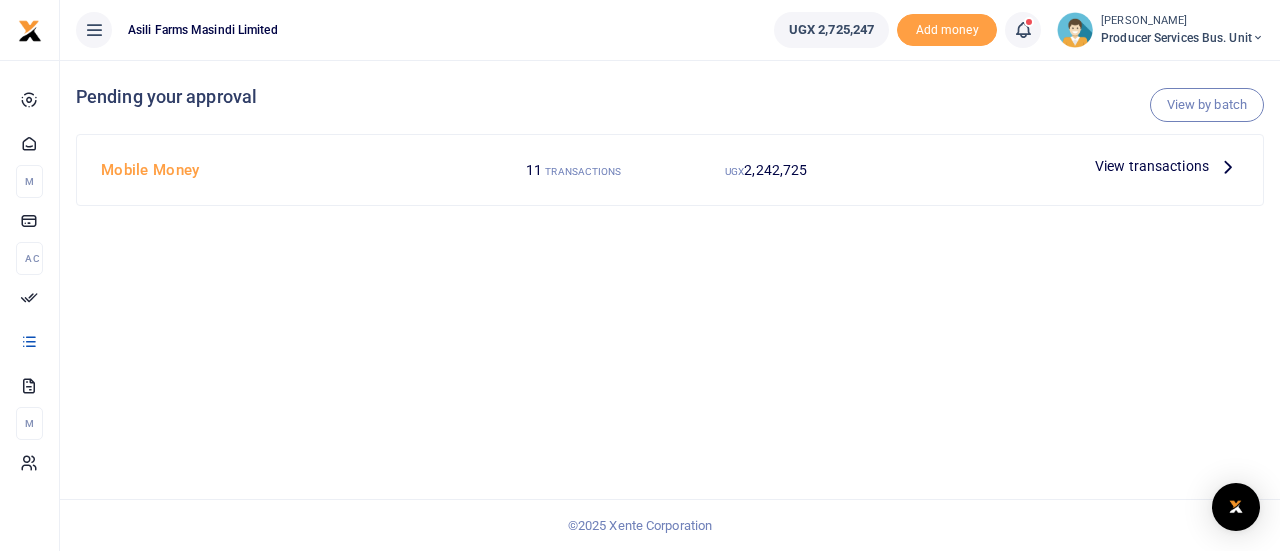 click on "View transactions" at bounding box center (1152, 166) 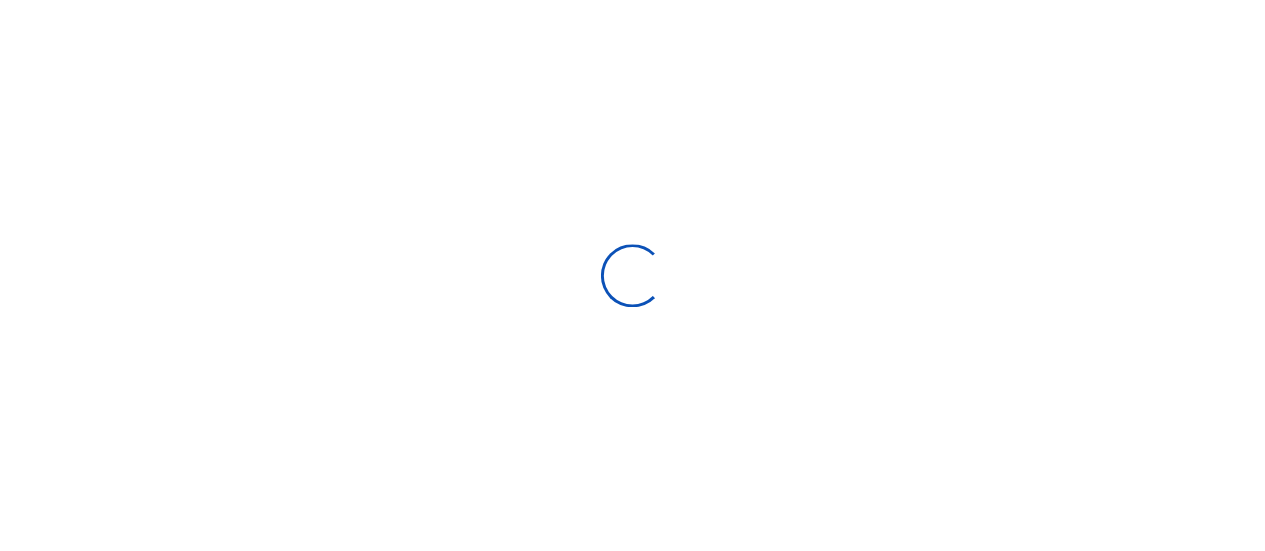 scroll, scrollTop: 0, scrollLeft: 0, axis: both 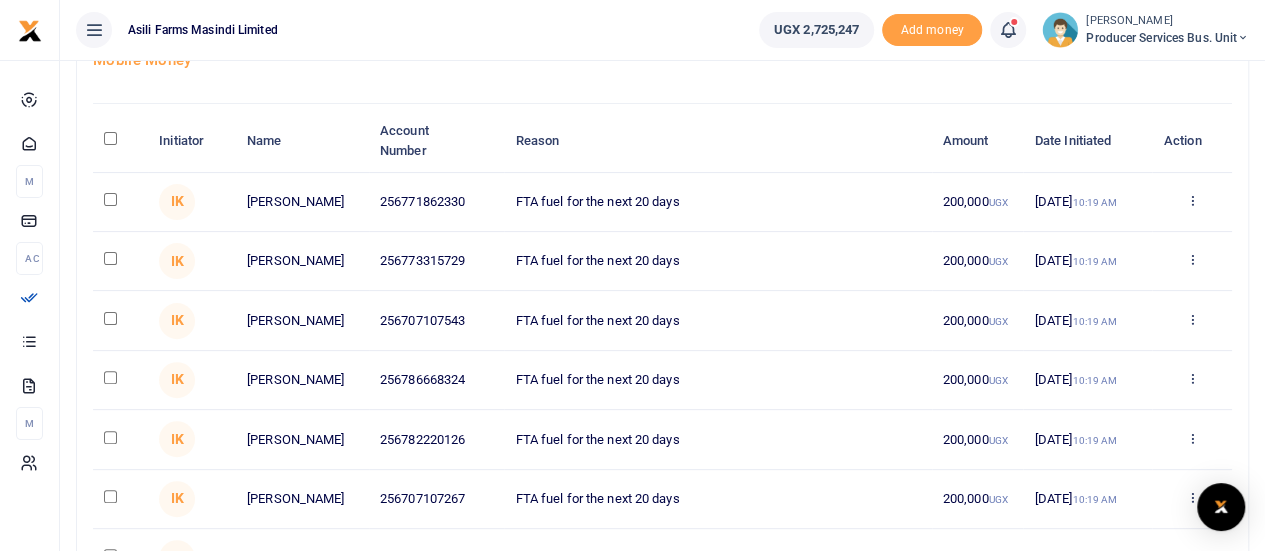 click at bounding box center [110, 199] 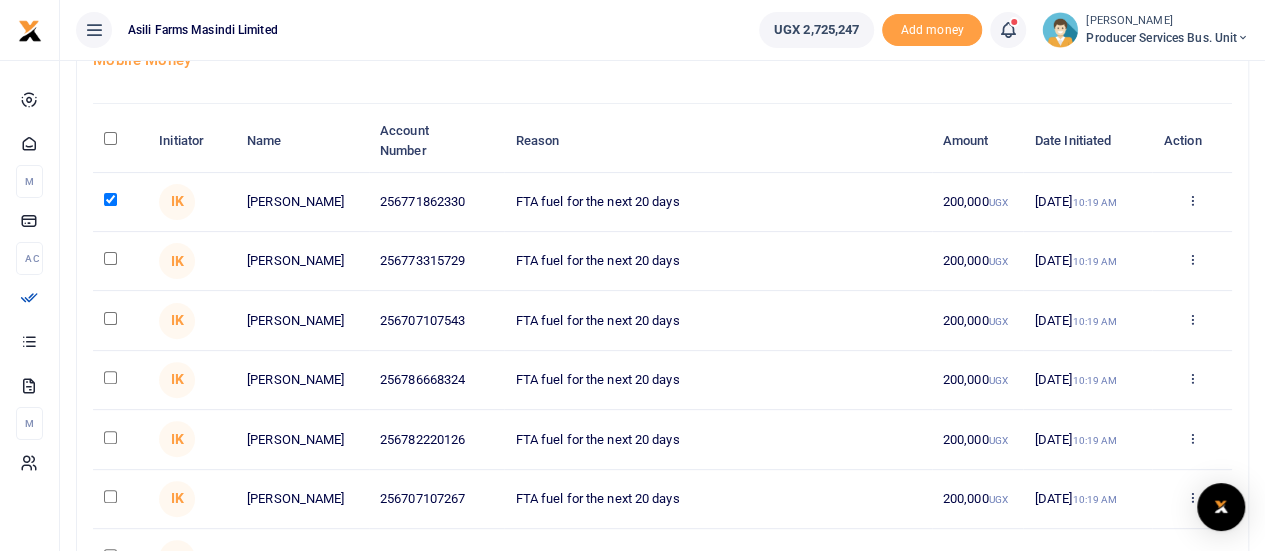 click at bounding box center [110, 258] 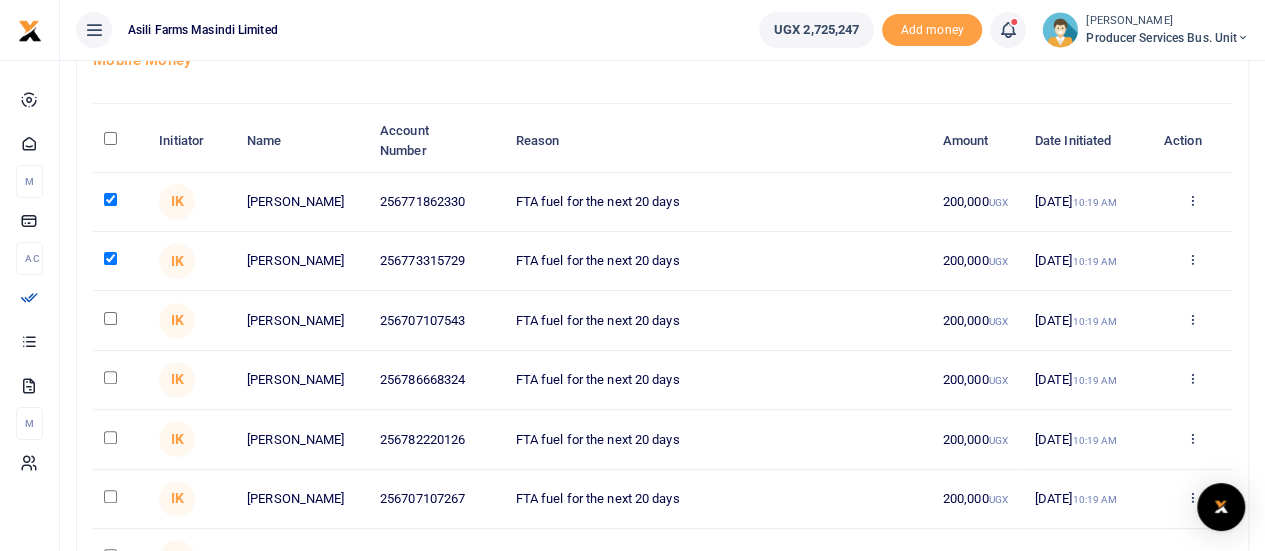 click at bounding box center [110, 318] 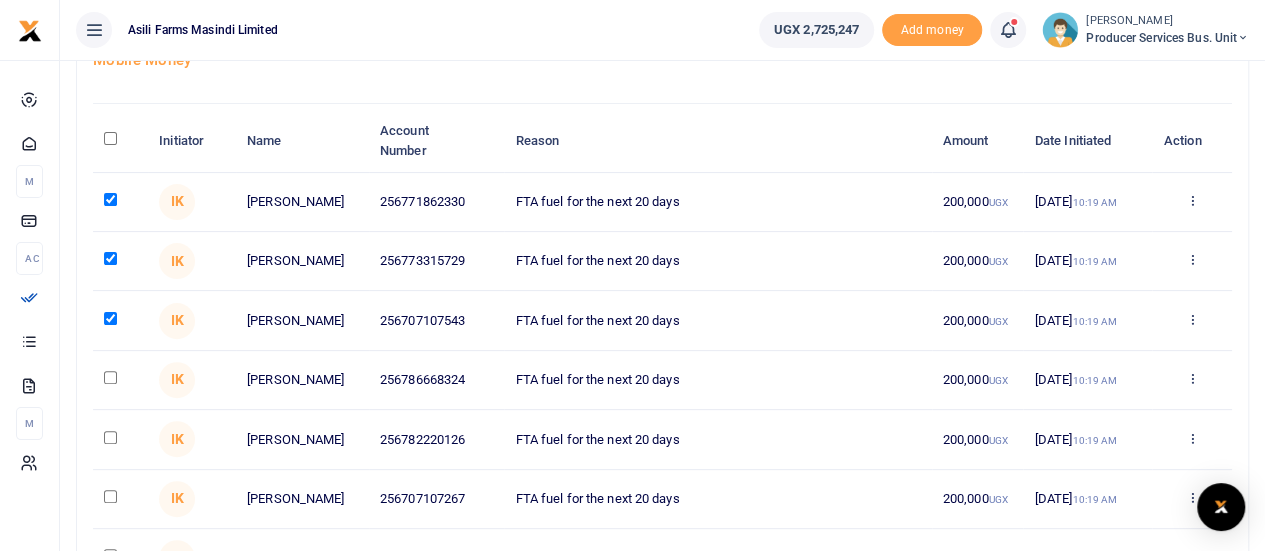 click at bounding box center (110, 377) 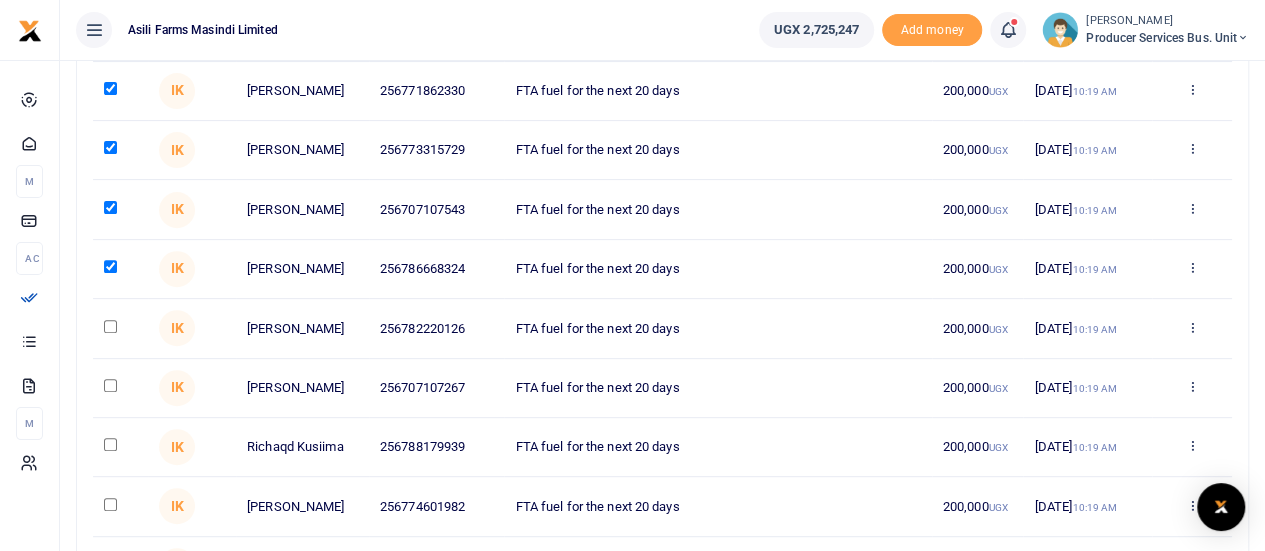 scroll, scrollTop: 276, scrollLeft: 0, axis: vertical 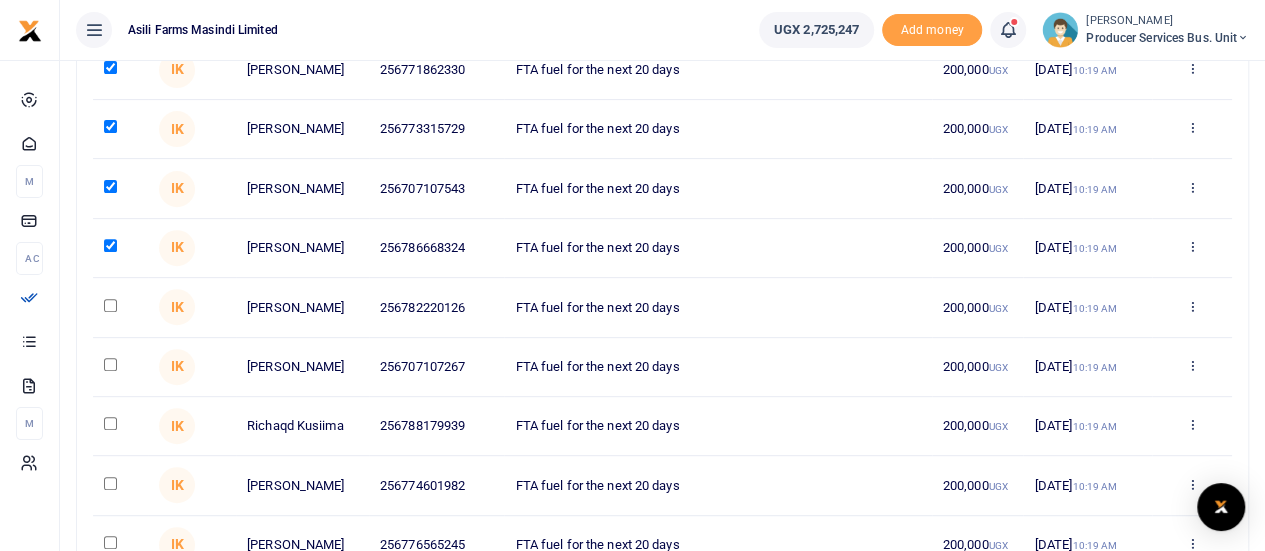 click at bounding box center [110, 305] 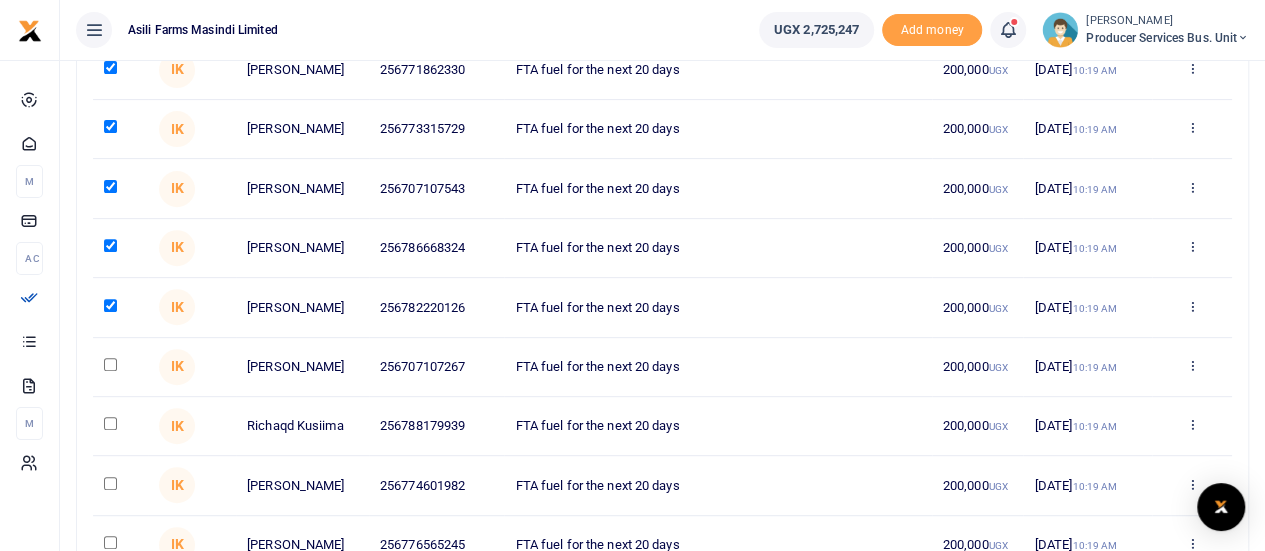 click at bounding box center (110, 364) 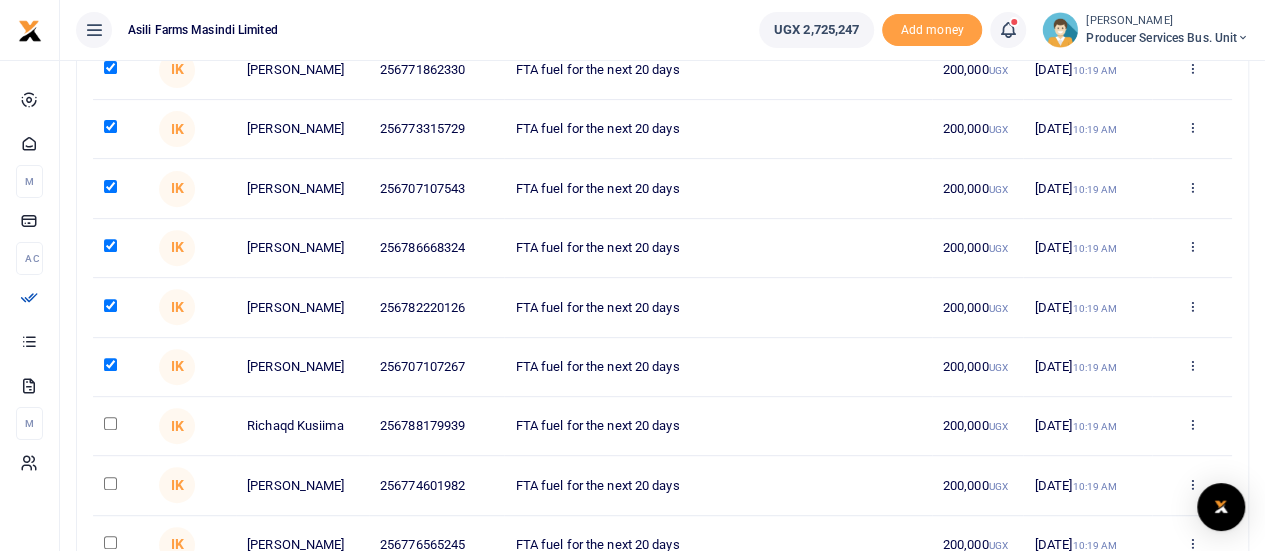 click at bounding box center [110, 423] 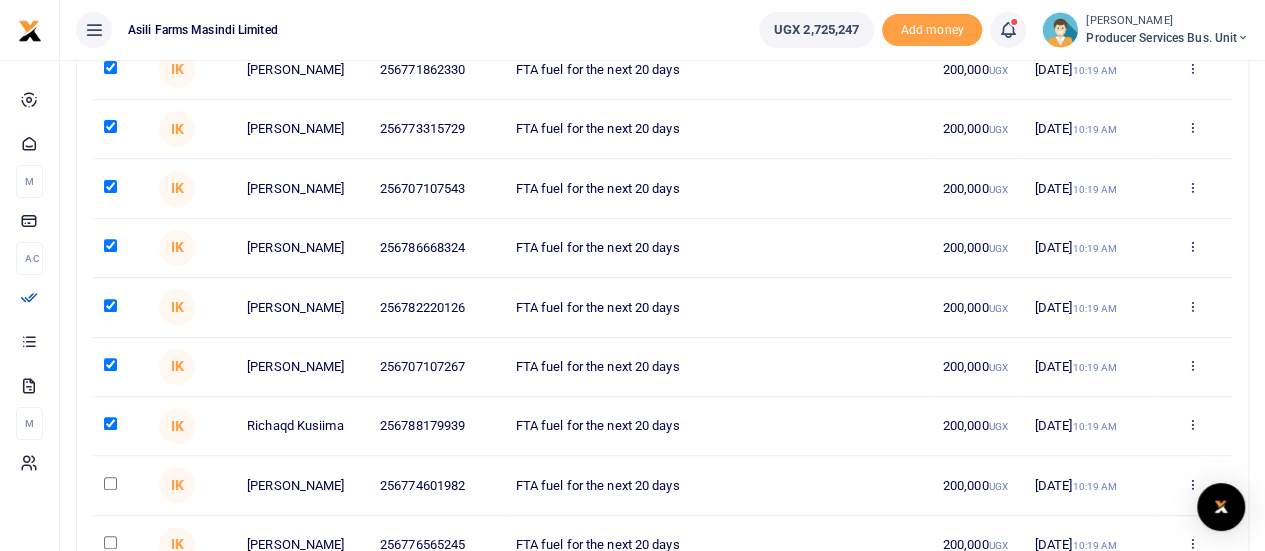 click at bounding box center [110, 483] 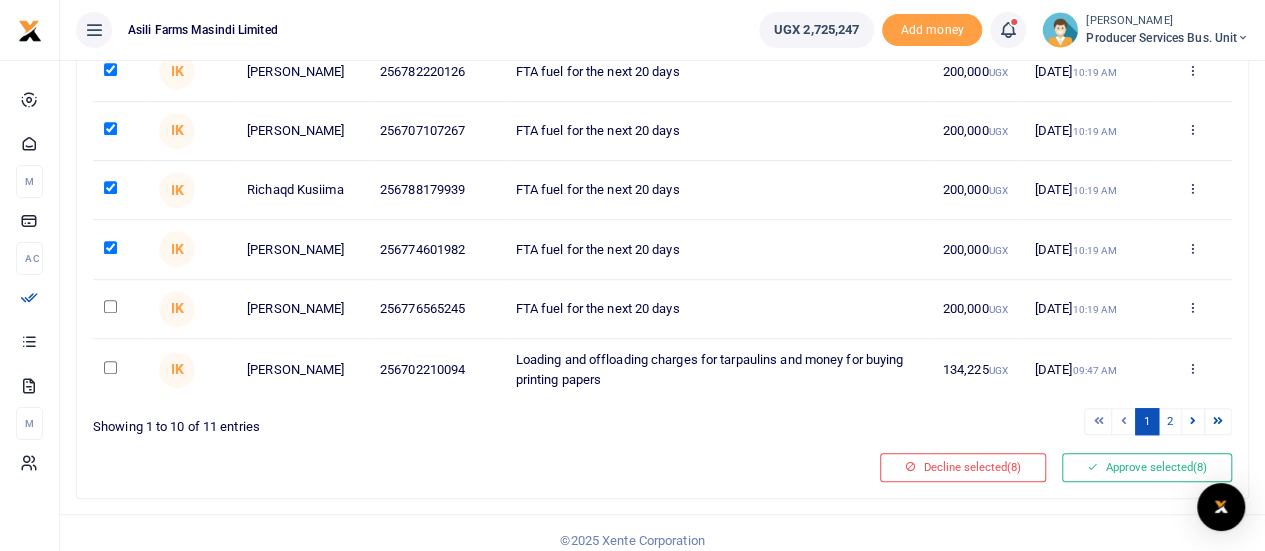 scroll, scrollTop: 529, scrollLeft: 0, axis: vertical 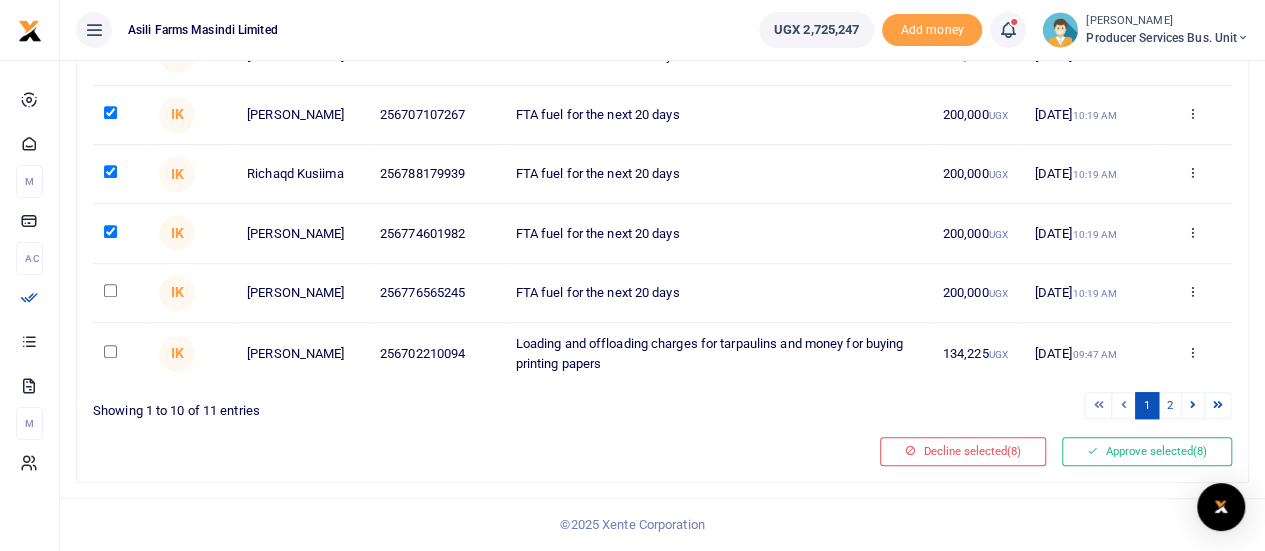 click at bounding box center [110, 290] 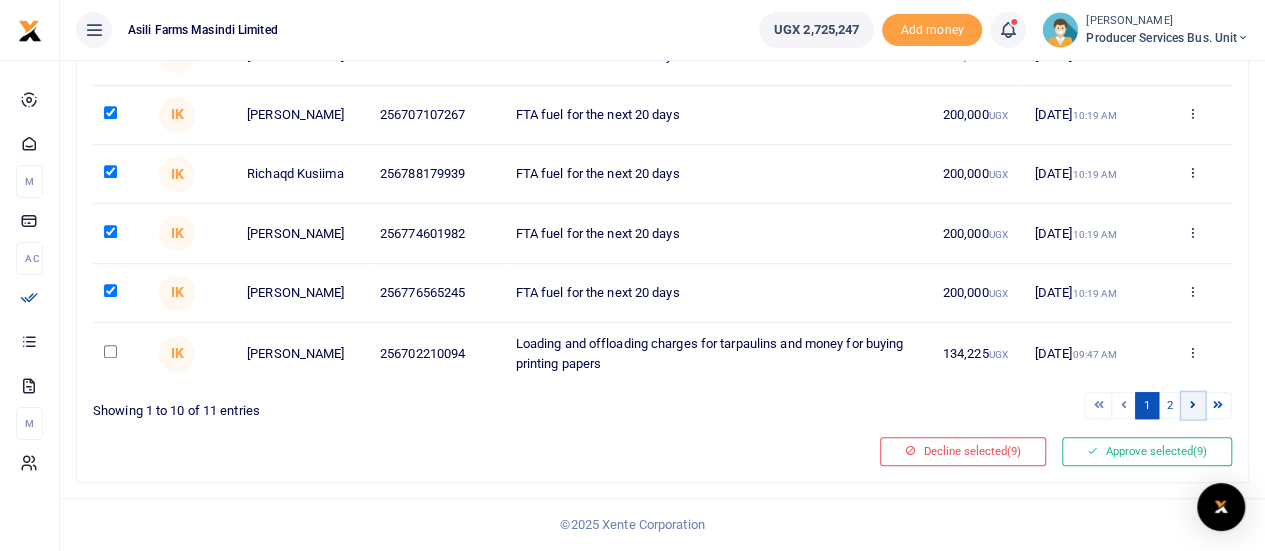 click at bounding box center [1193, 404] 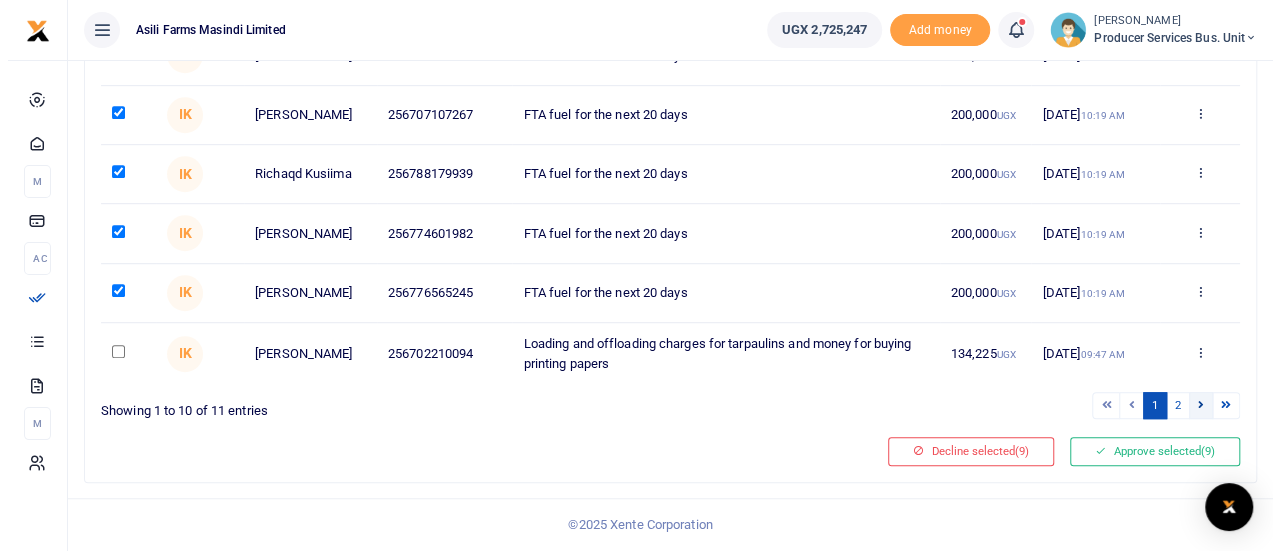 scroll, scrollTop: 0, scrollLeft: 0, axis: both 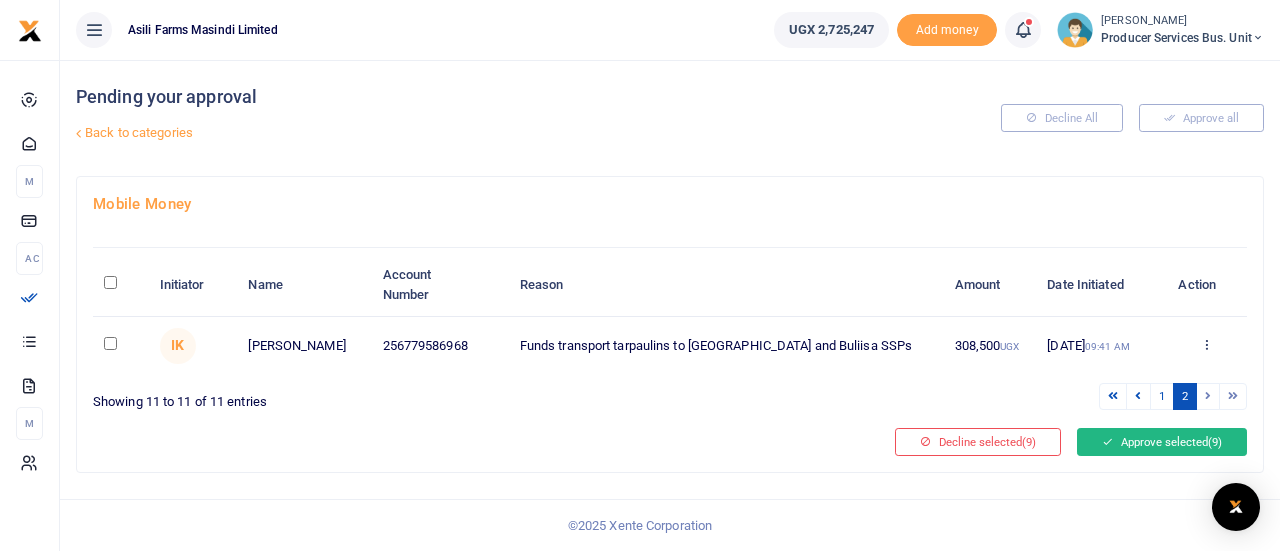 click on "Approve selected  (9)" at bounding box center (1162, 442) 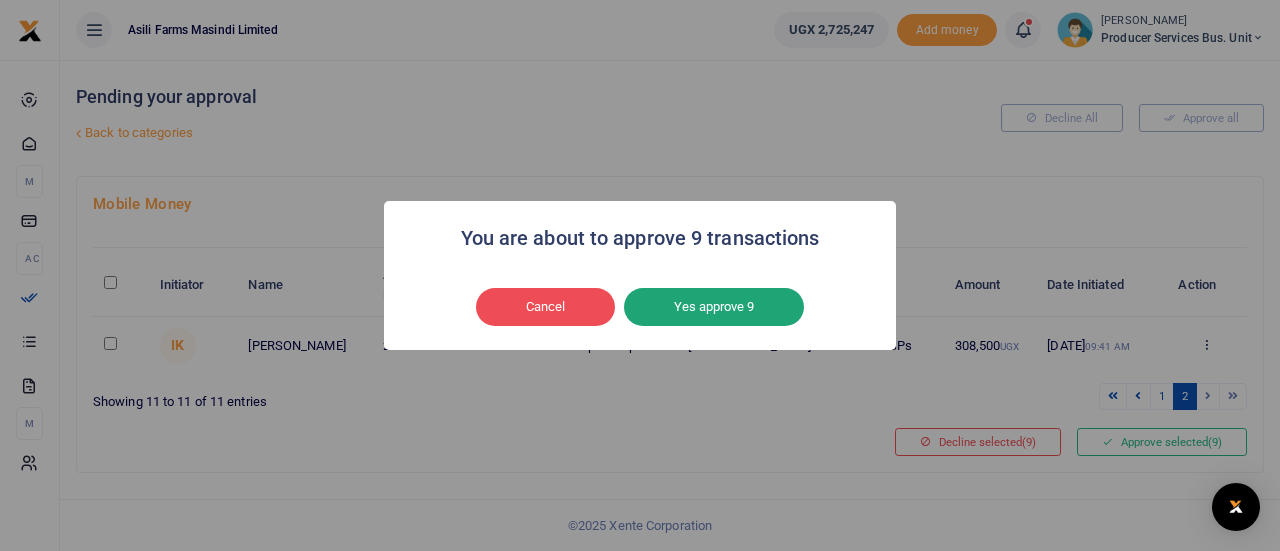 click on "Yes approve 9" at bounding box center [714, 307] 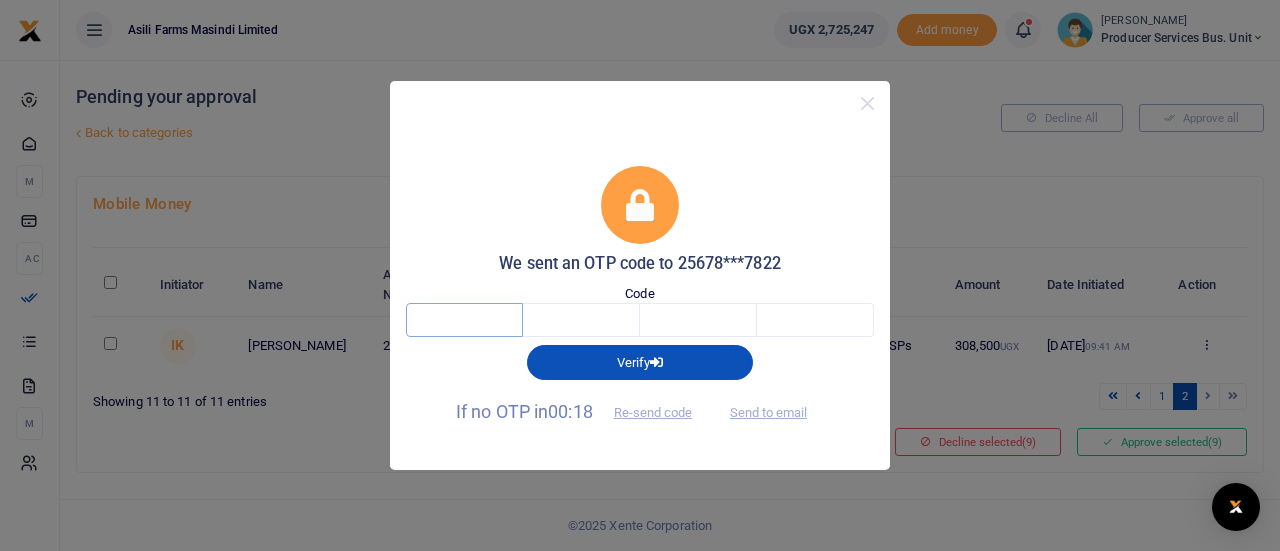 click at bounding box center (464, 320) 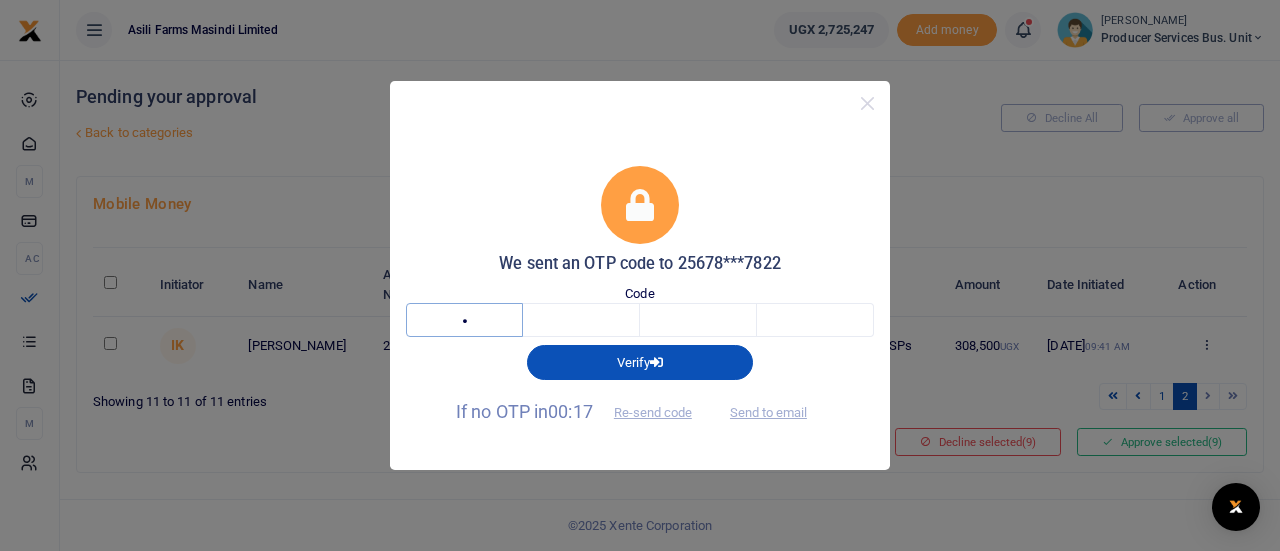 type on "8" 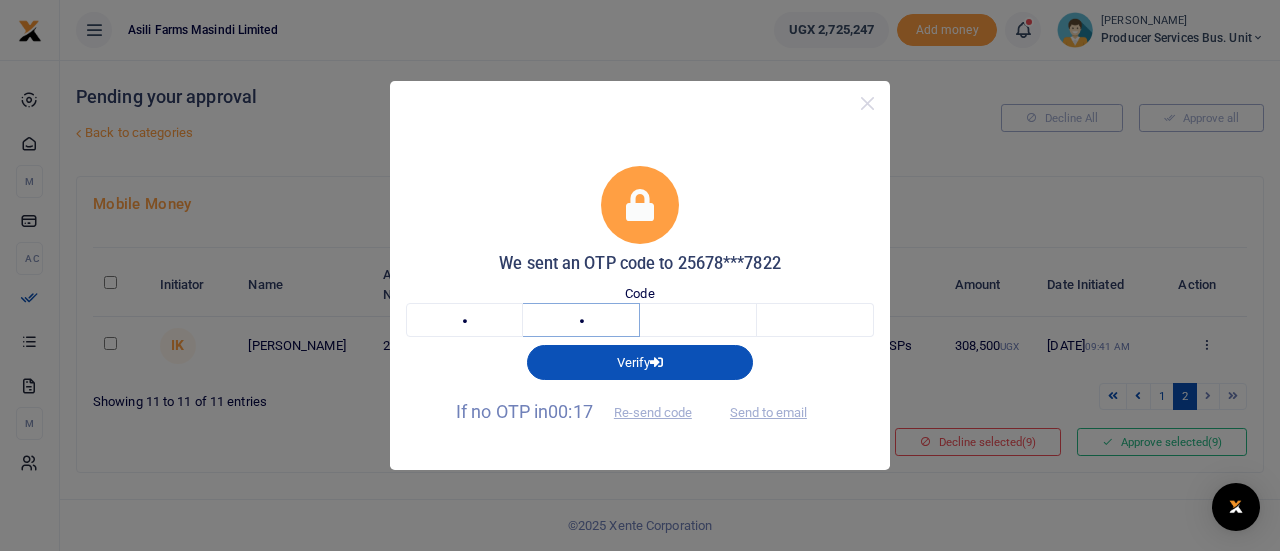 type on "7" 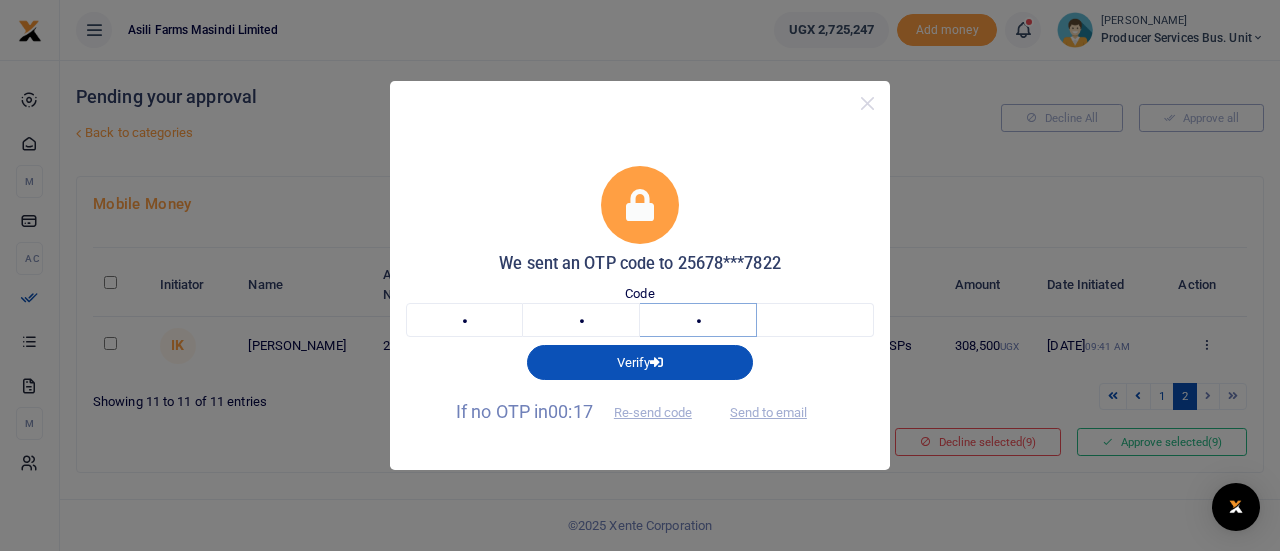 type on "2" 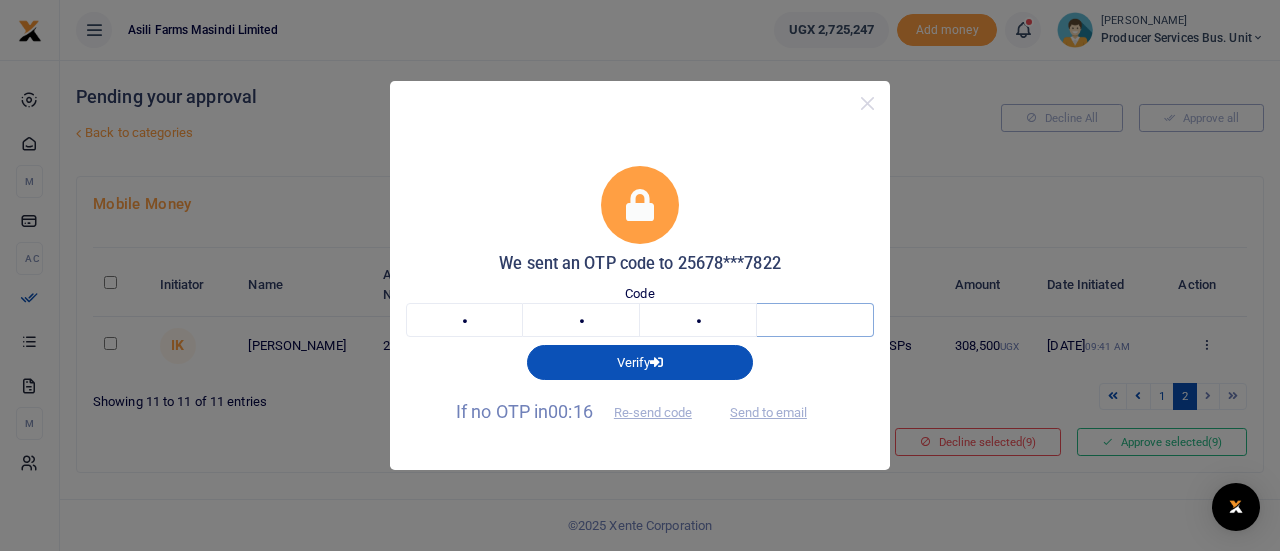 type on "3" 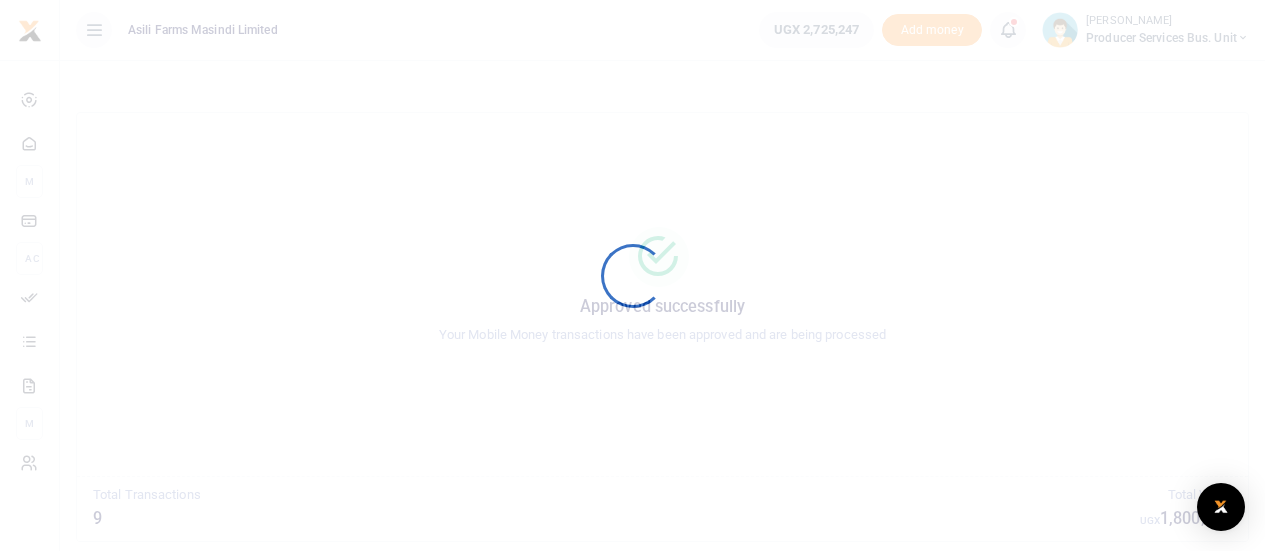 scroll, scrollTop: 0, scrollLeft: 0, axis: both 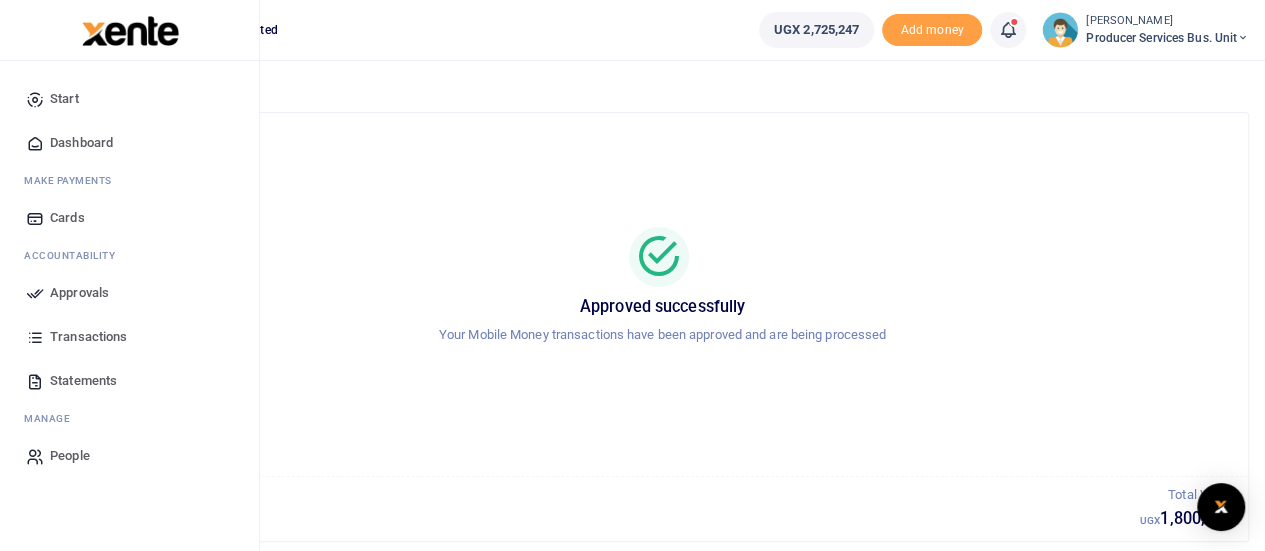 click on "Transactions" at bounding box center (88, 337) 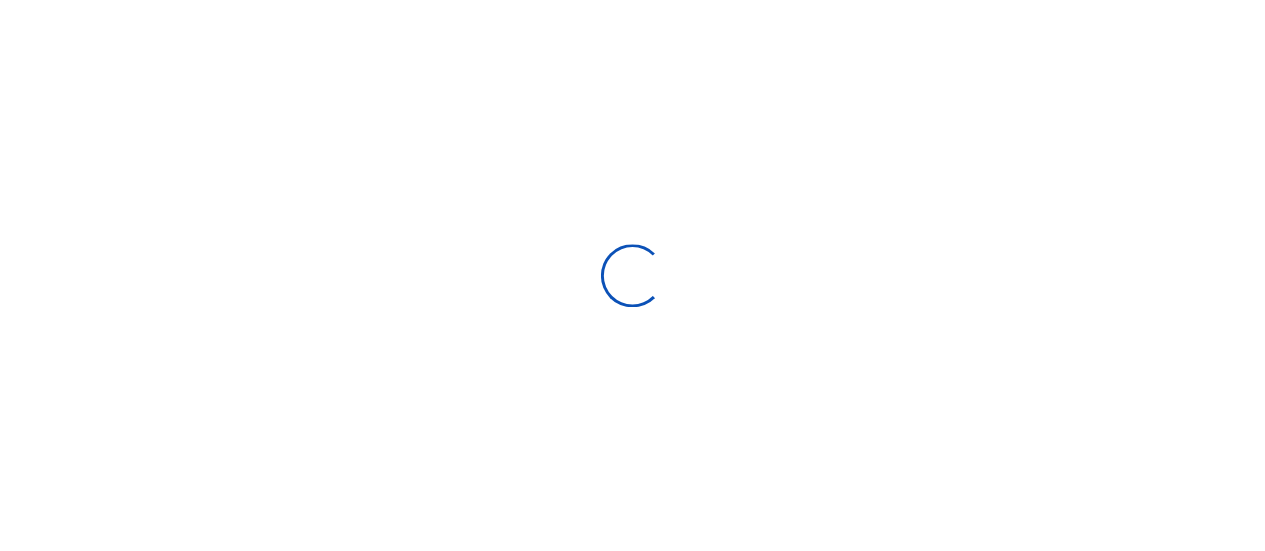 scroll, scrollTop: 0, scrollLeft: 0, axis: both 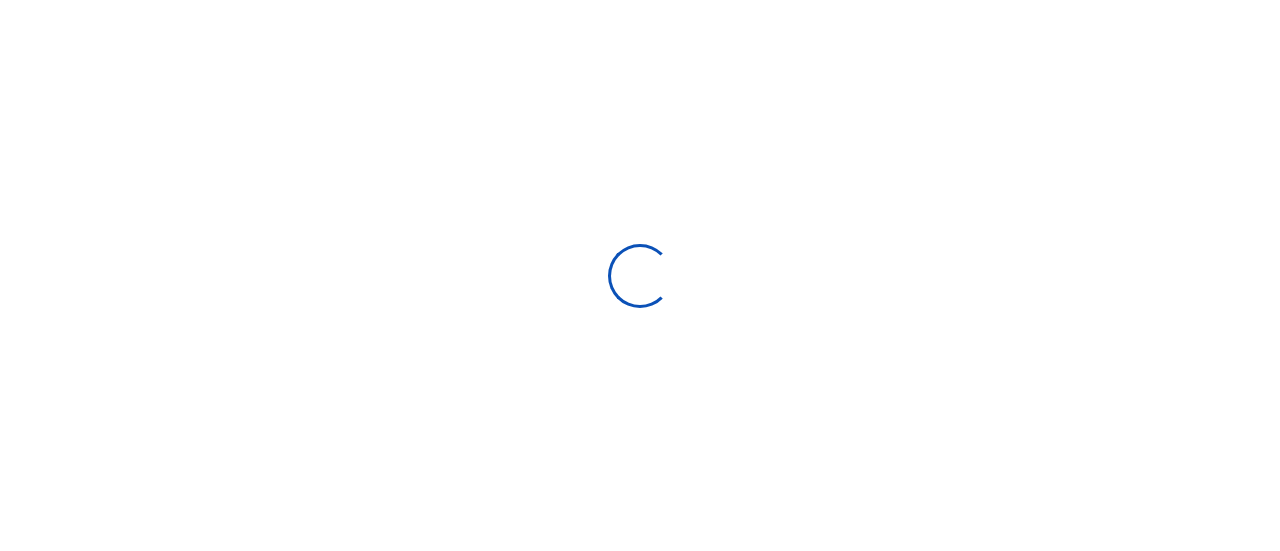 select 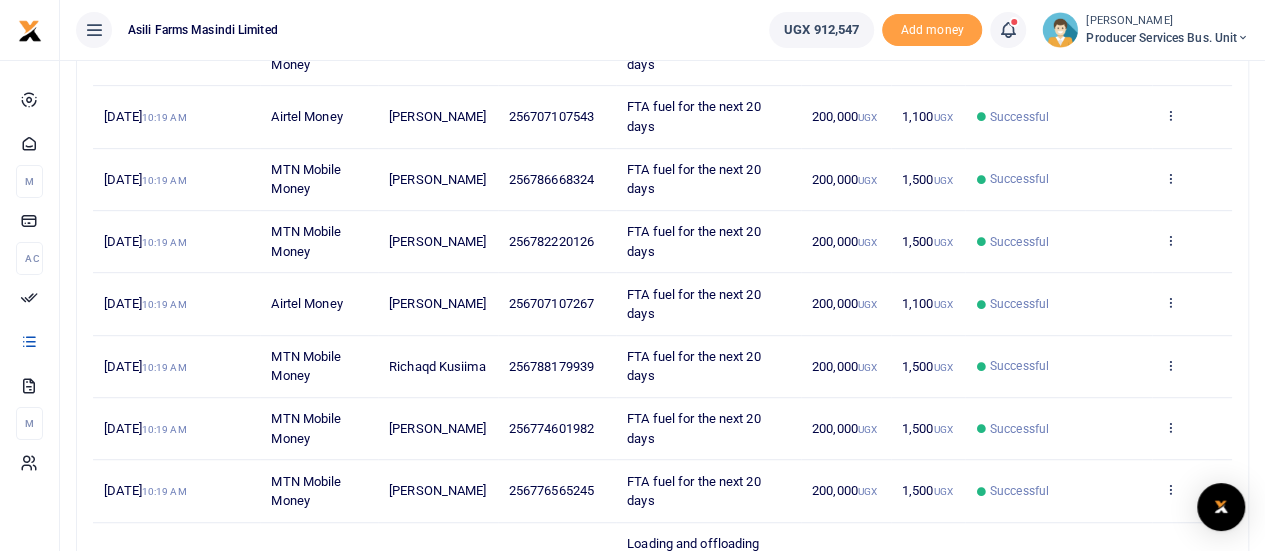 scroll, scrollTop: 437, scrollLeft: 0, axis: vertical 